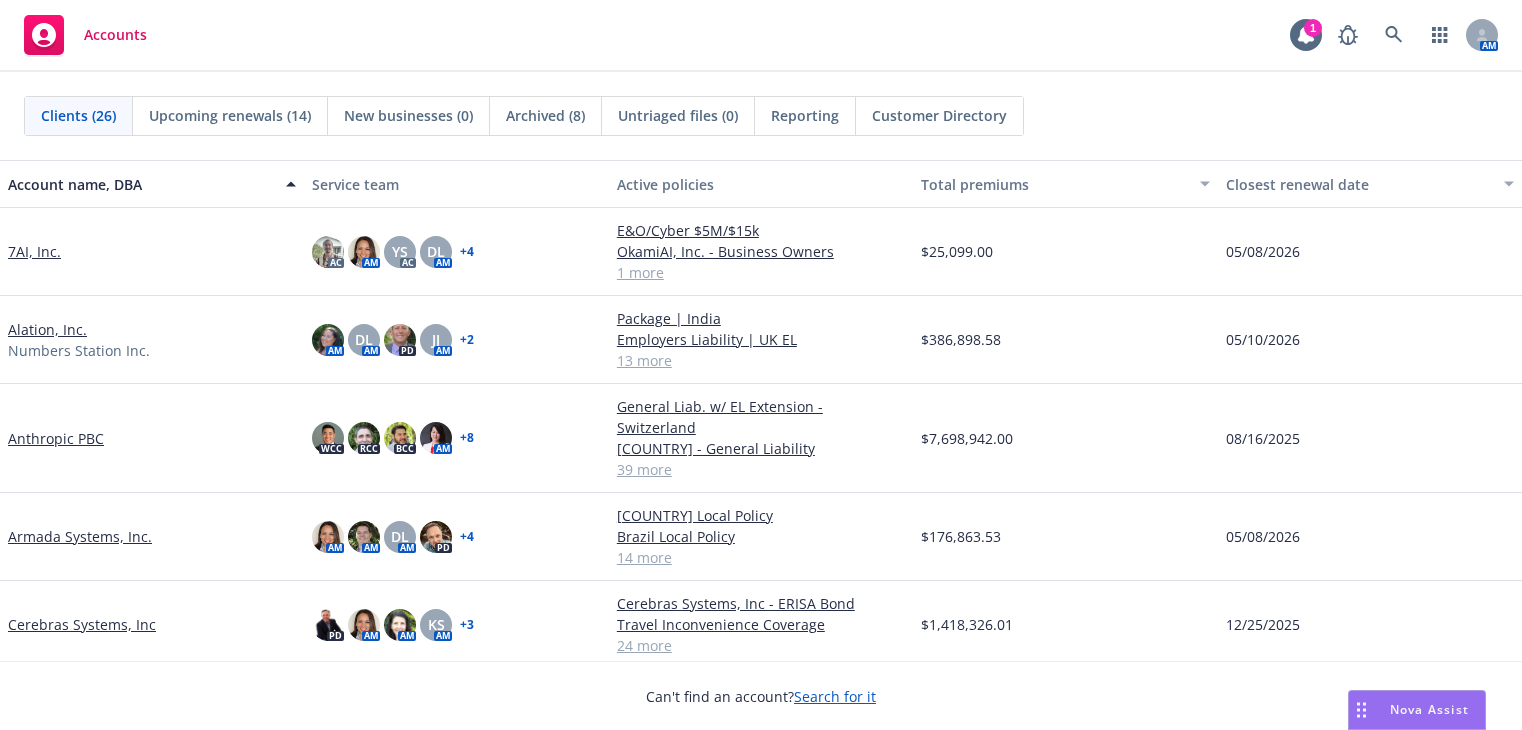 scroll, scrollTop: 0, scrollLeft: 0, axis: both 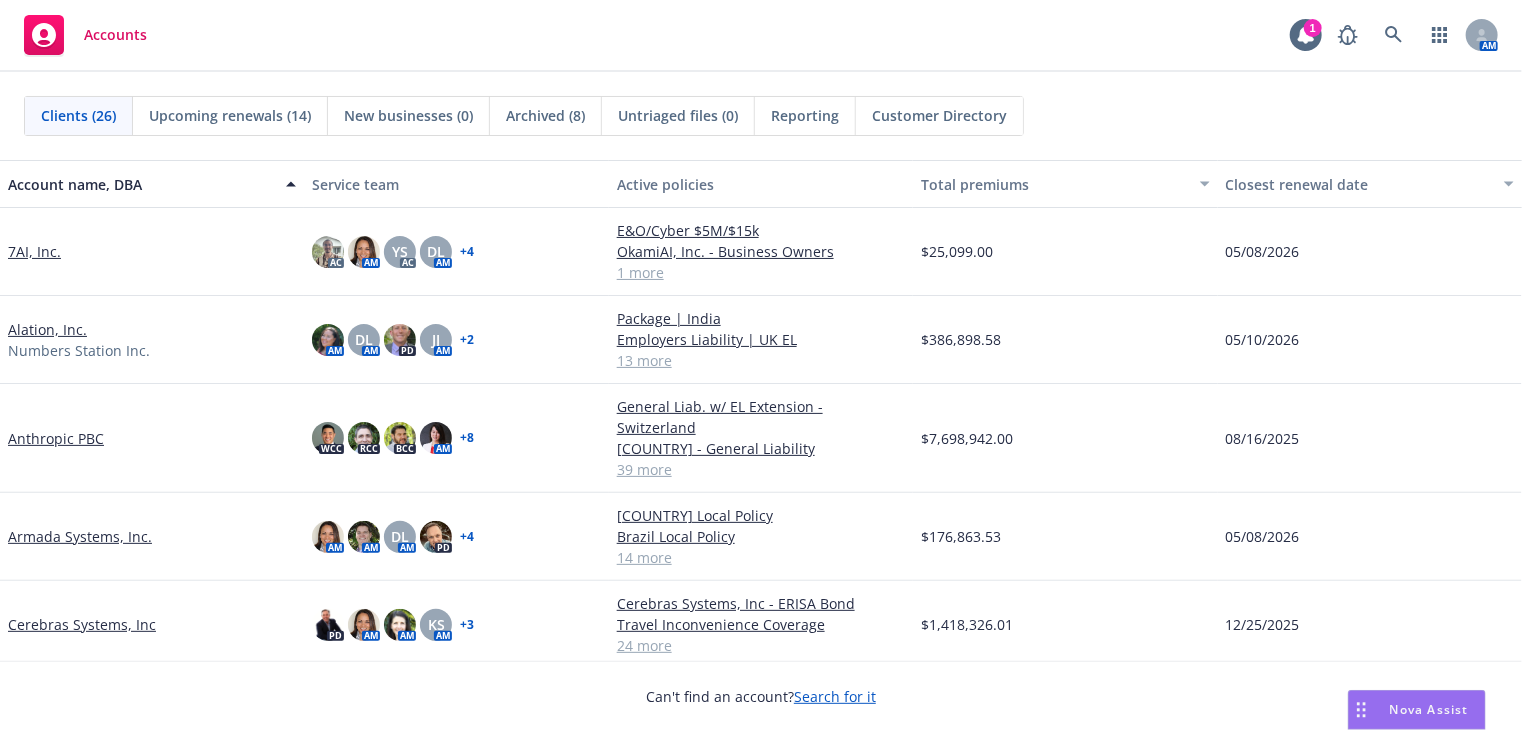 click on "Anthropic PBC" at bounding box center (56, 438) 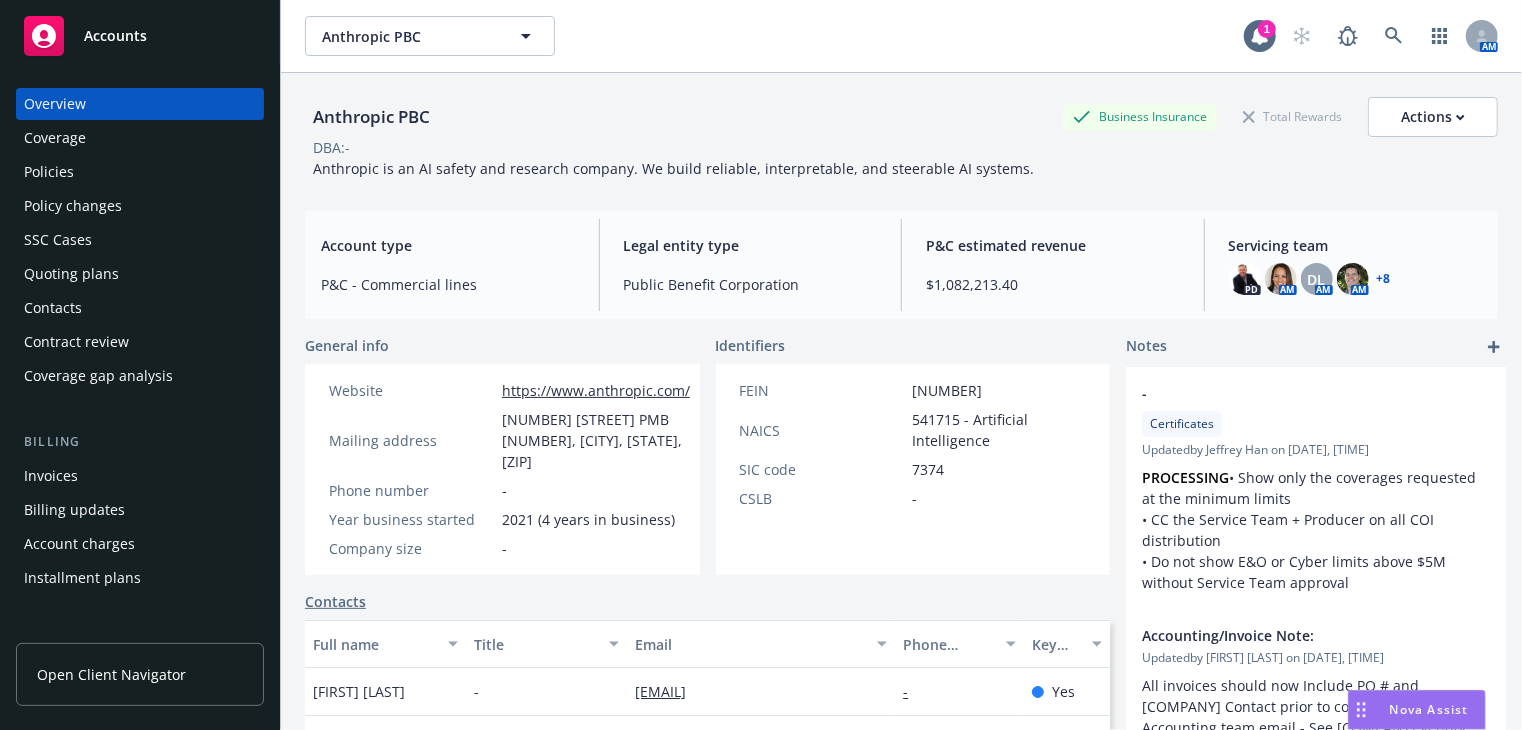 click on "Policies" at bounding box center [140, 172] 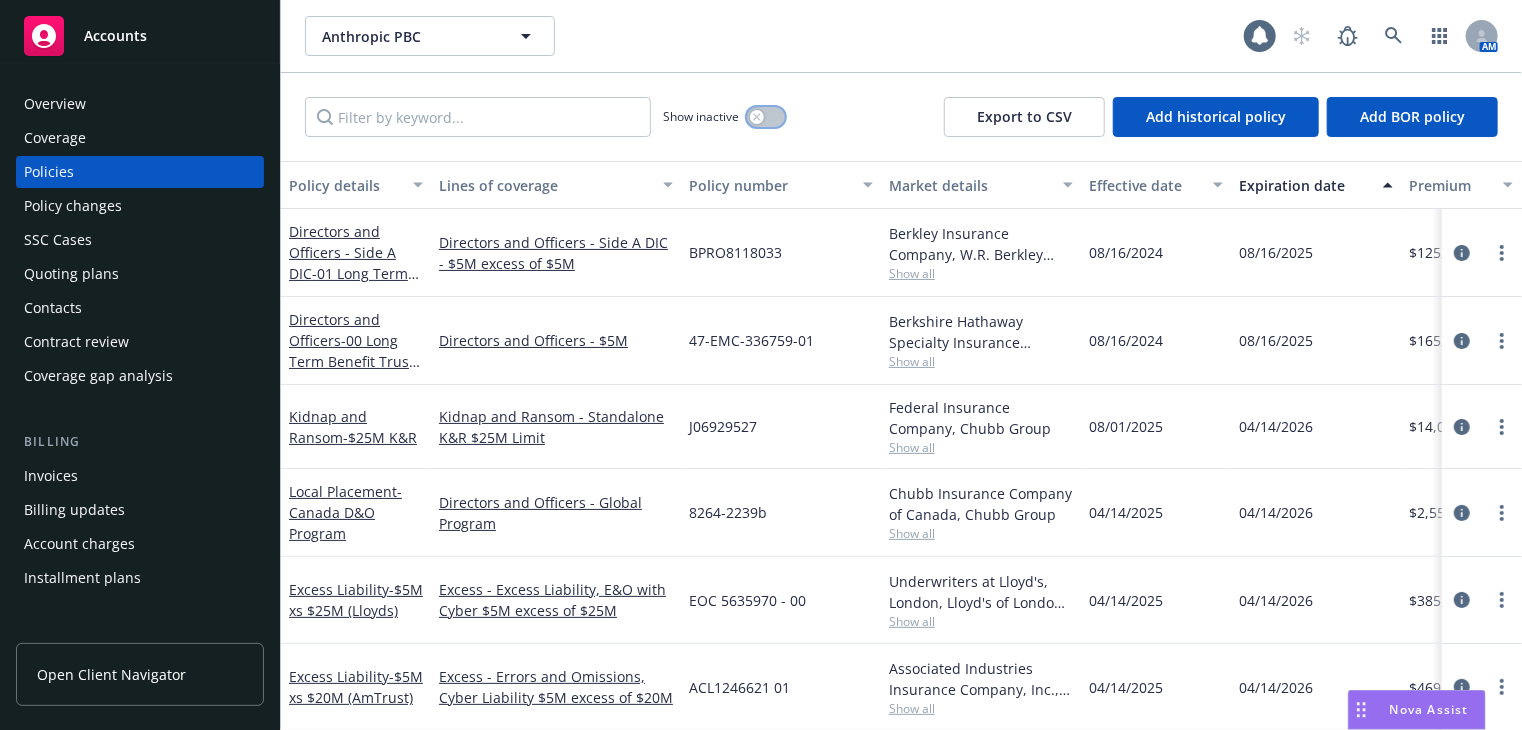 click at bounding box center [757, 117] 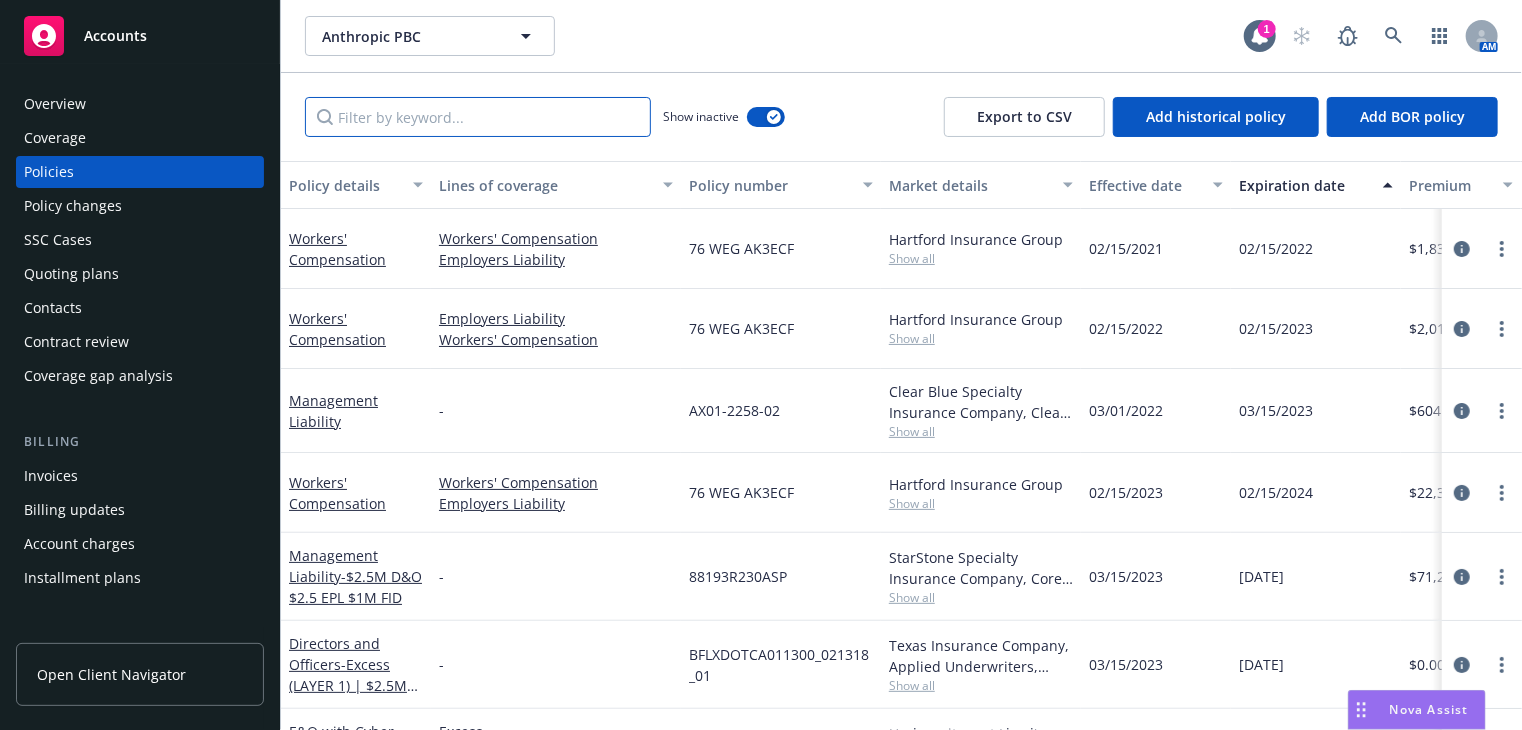 click at bounding box center [478, 117] 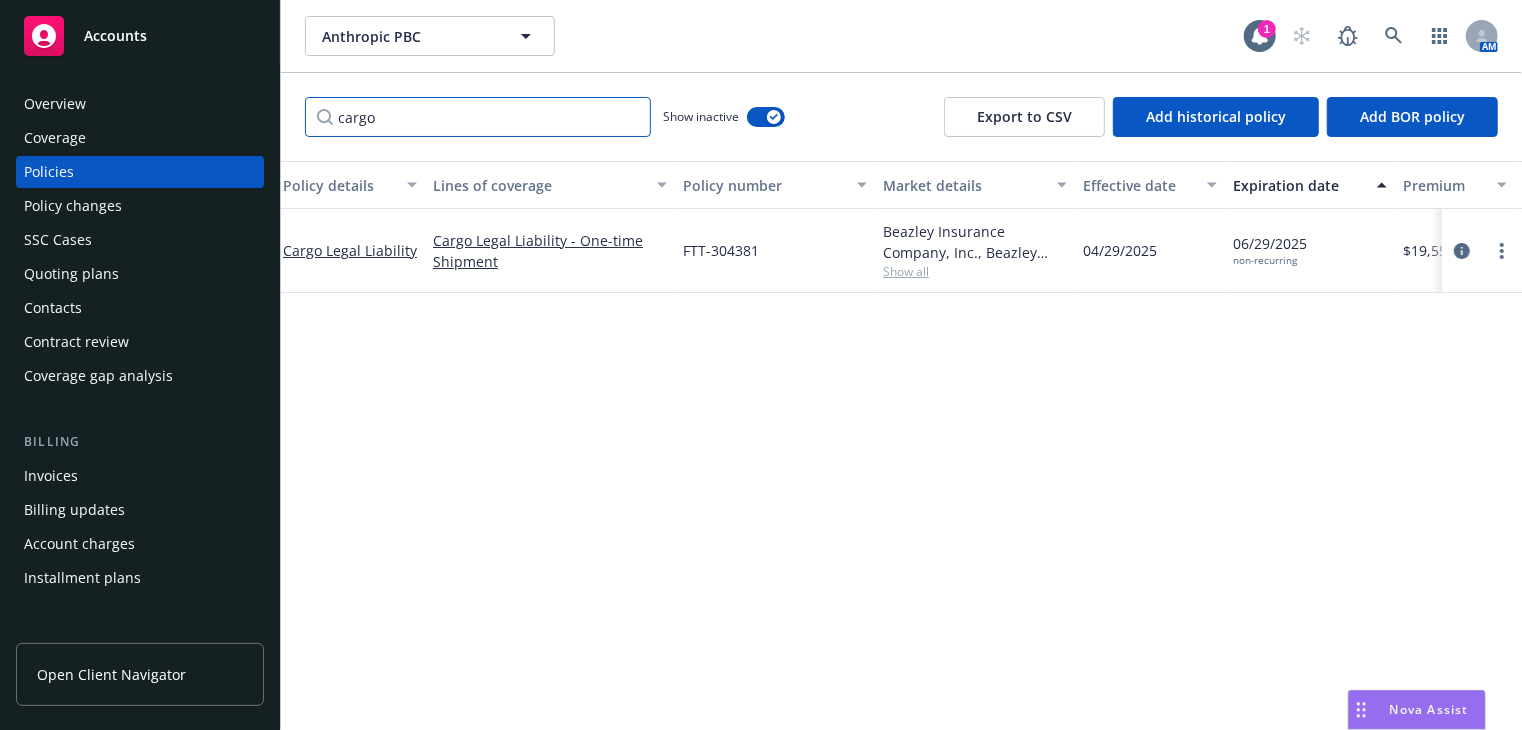 scroll, scrollTop: 0, scrollLeft: 2, axis: horizontal 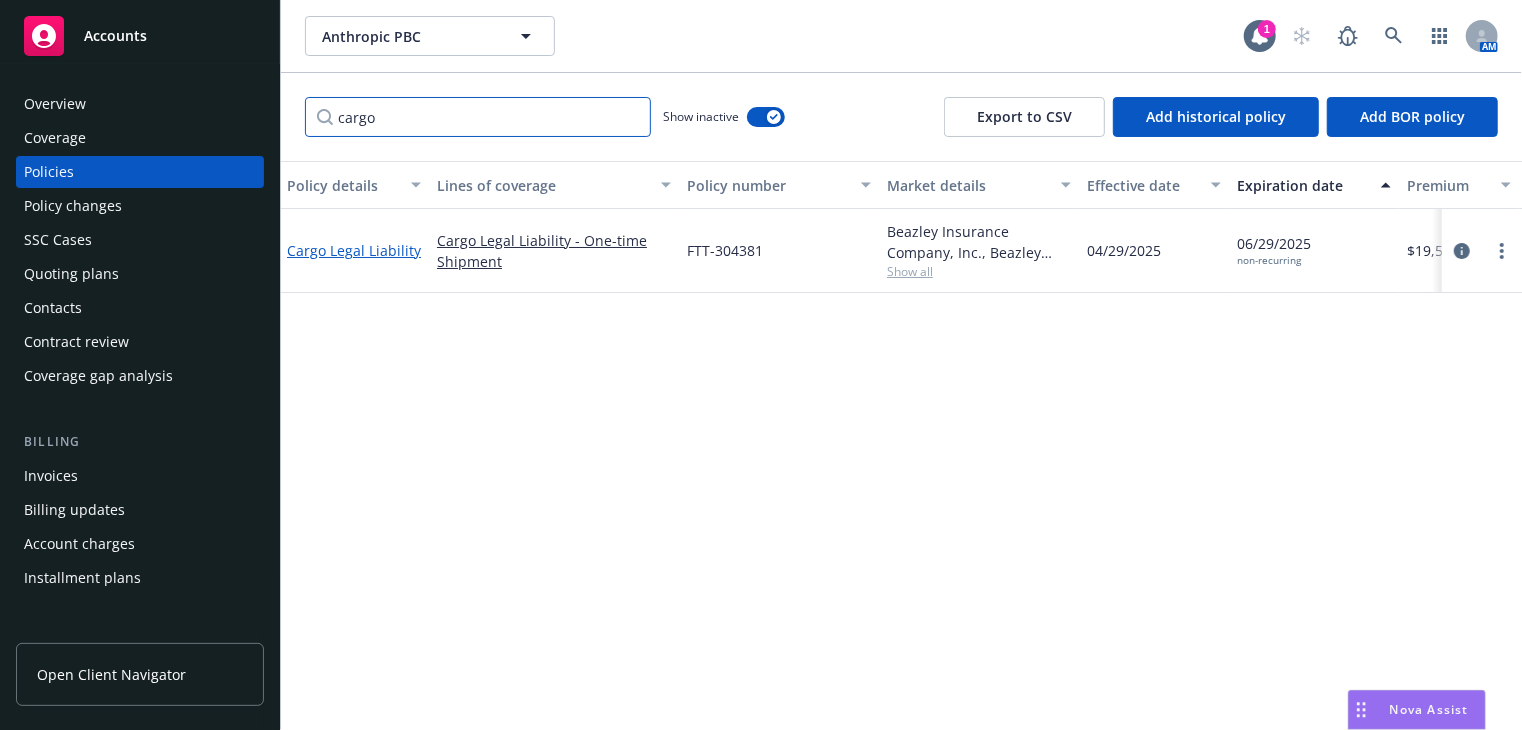 type on "cargo" 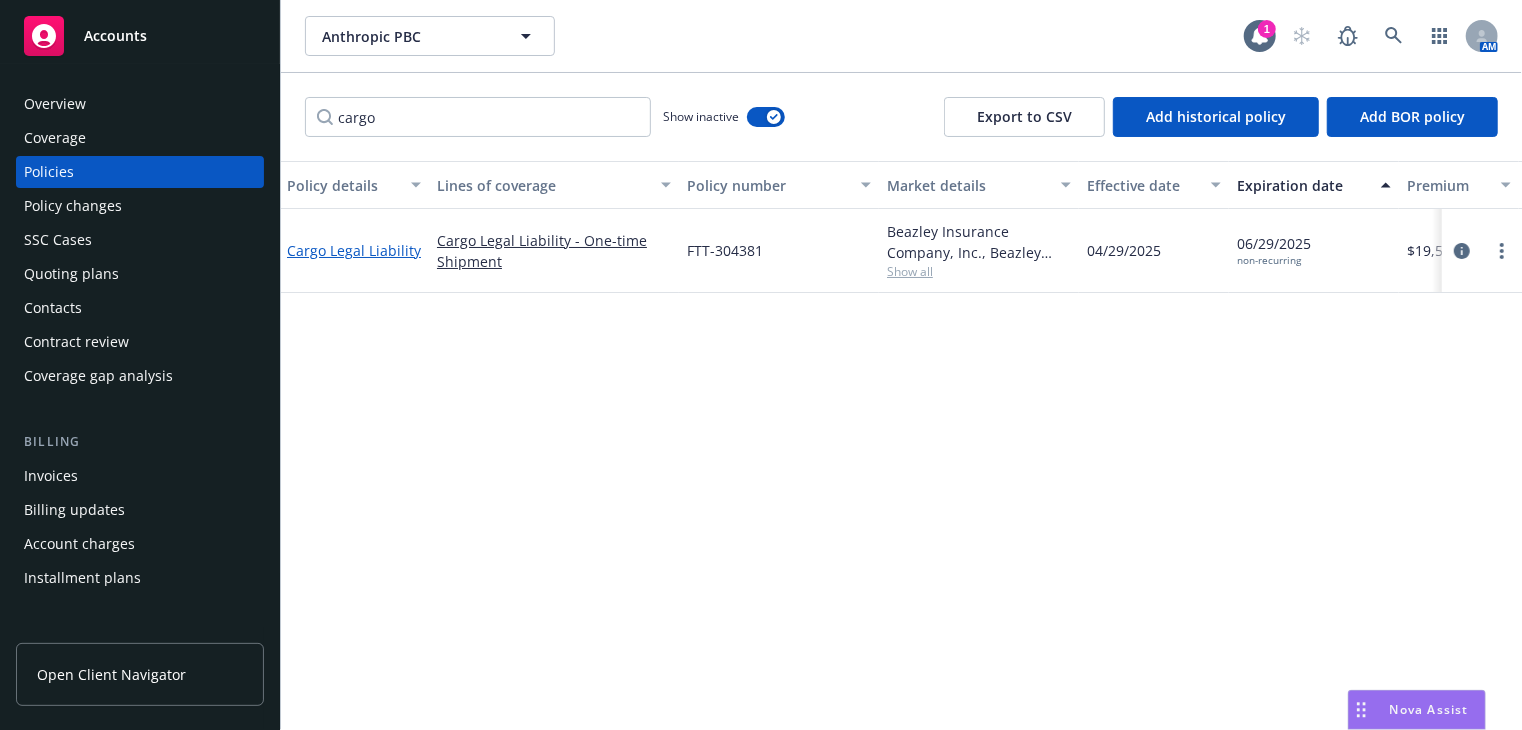 click on "Cargo Legal Liability" at bounding box center [354, 250] 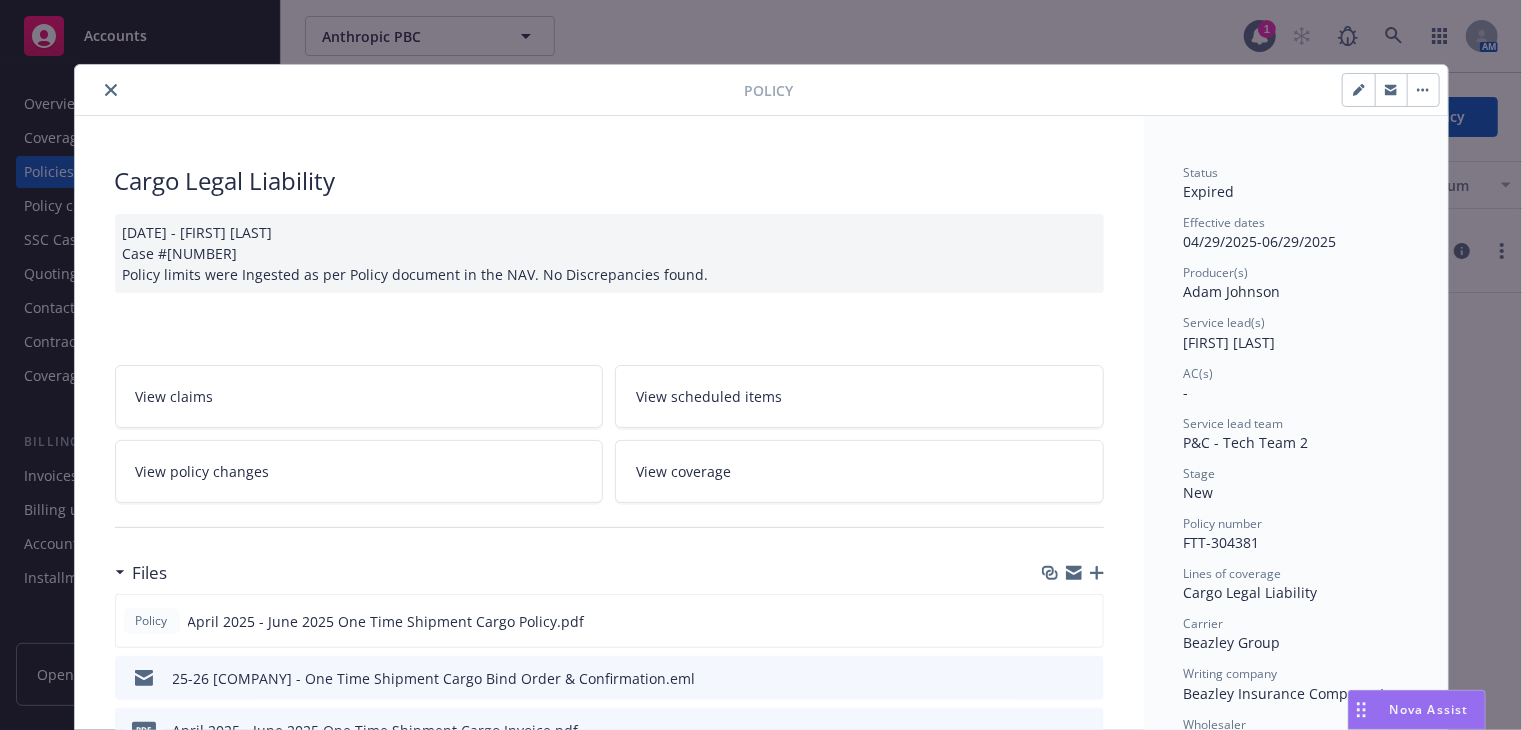 scroll, scrollTop: 108, scrollLeft: 0, axis: vertical 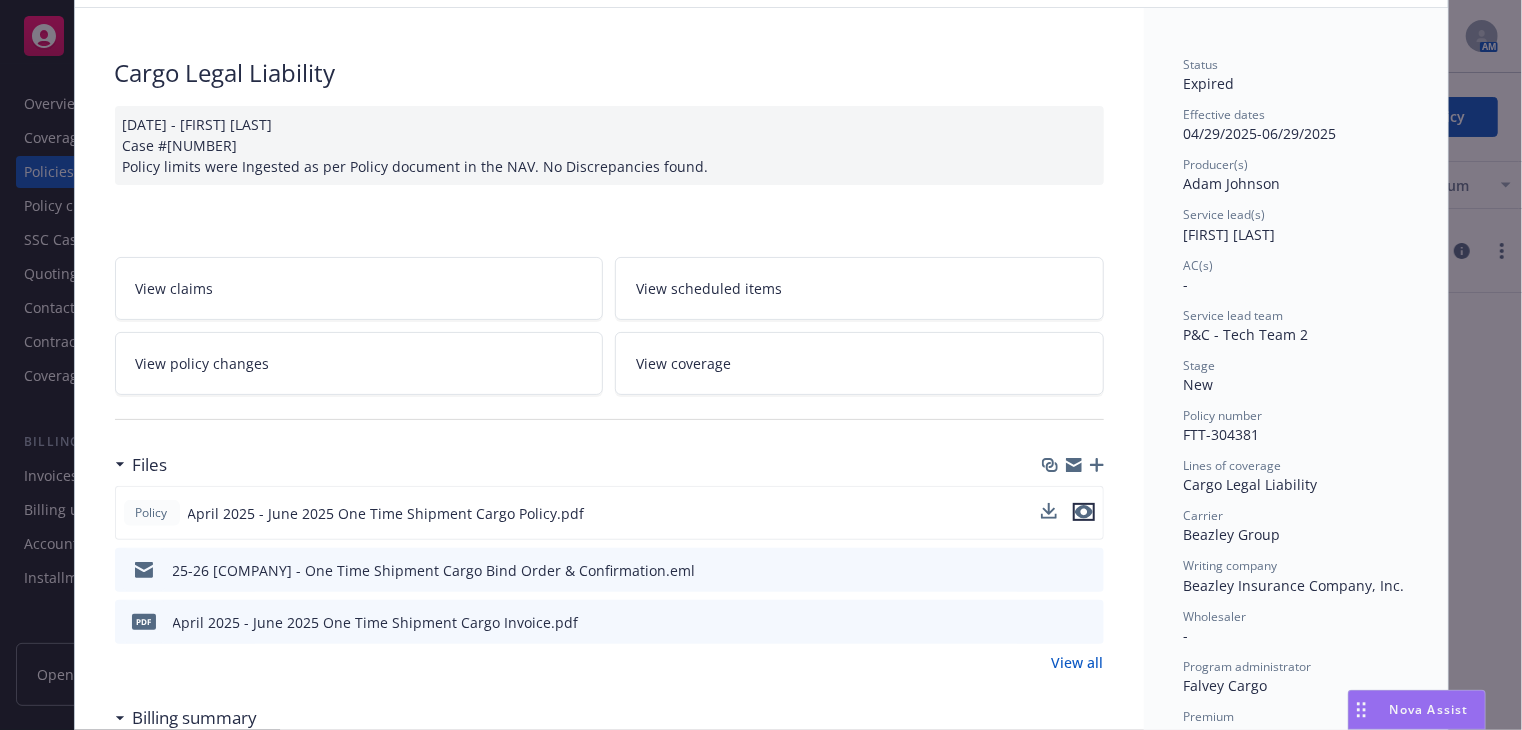 click at bounding box center [1084, 512] 